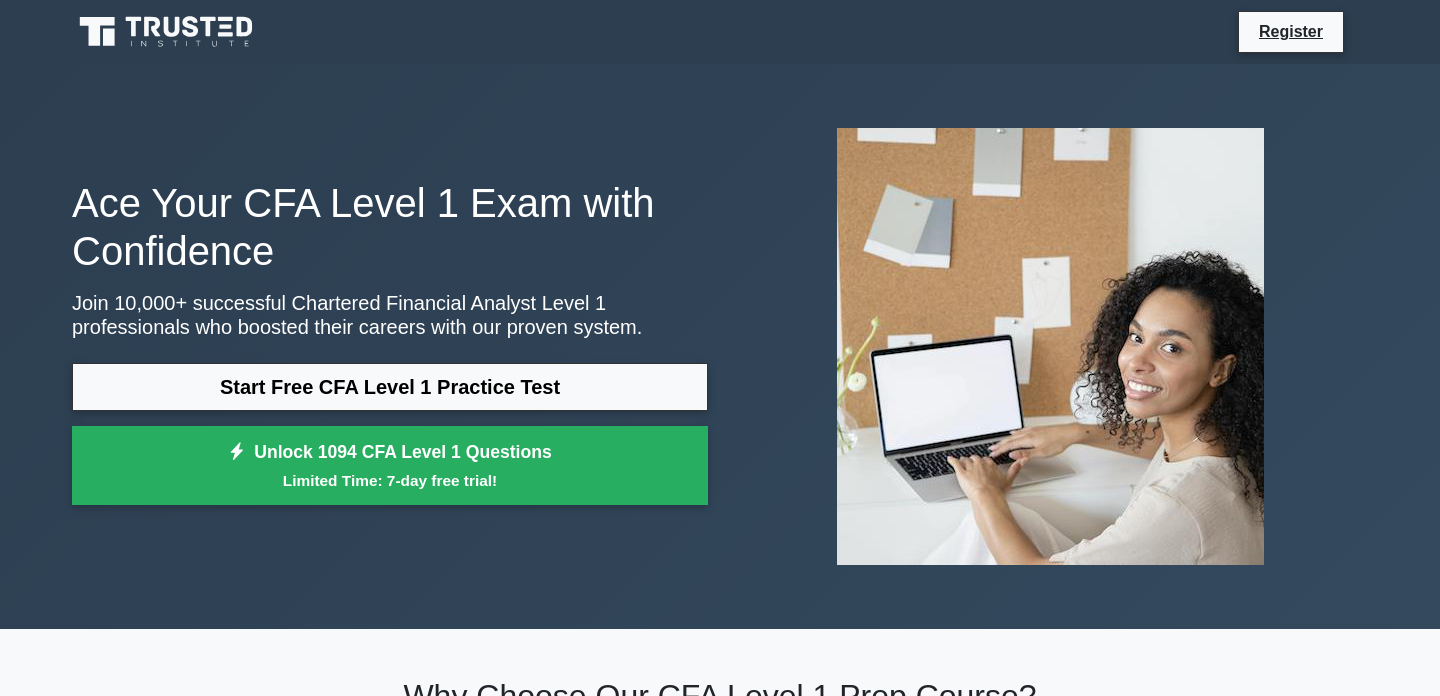 scroll, scrollTop: 0, scrollLeft: 0, axis: both 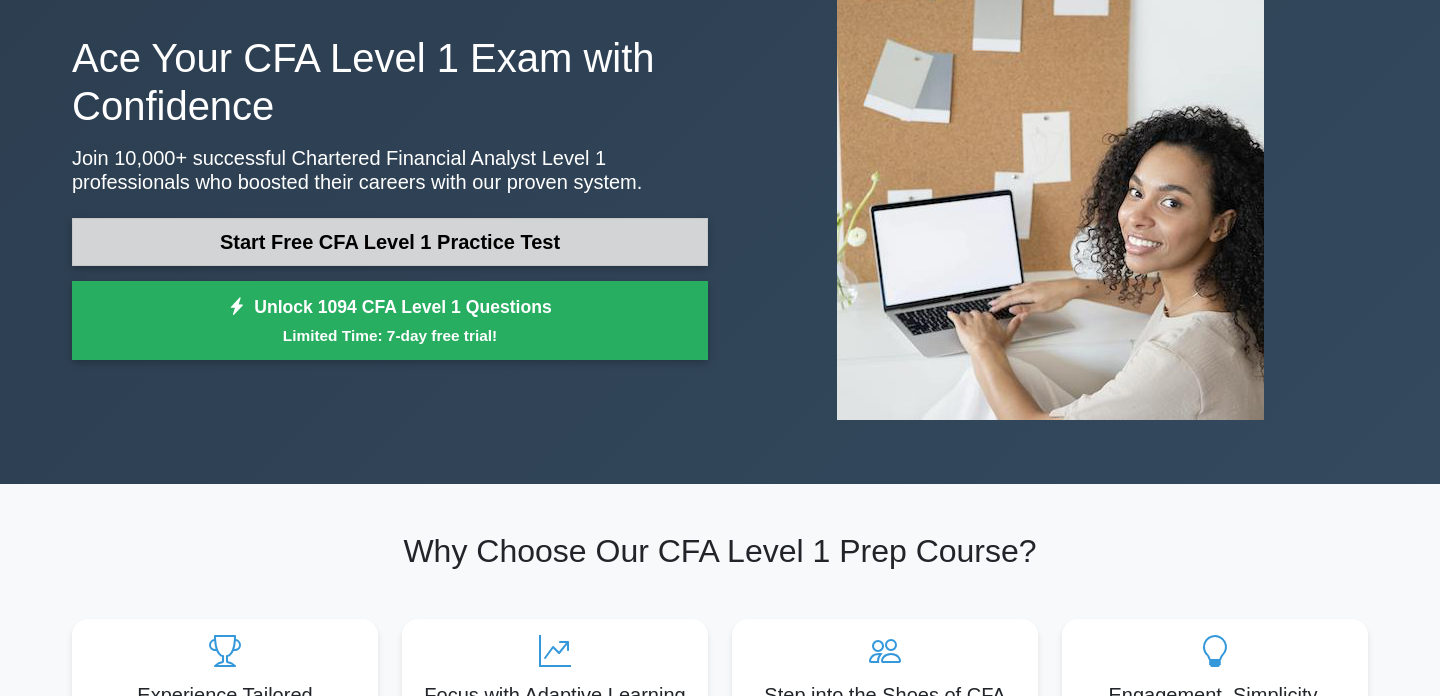 click on "Start Free CFA Level 1 Practice Test" at bounding box center [390, 242] 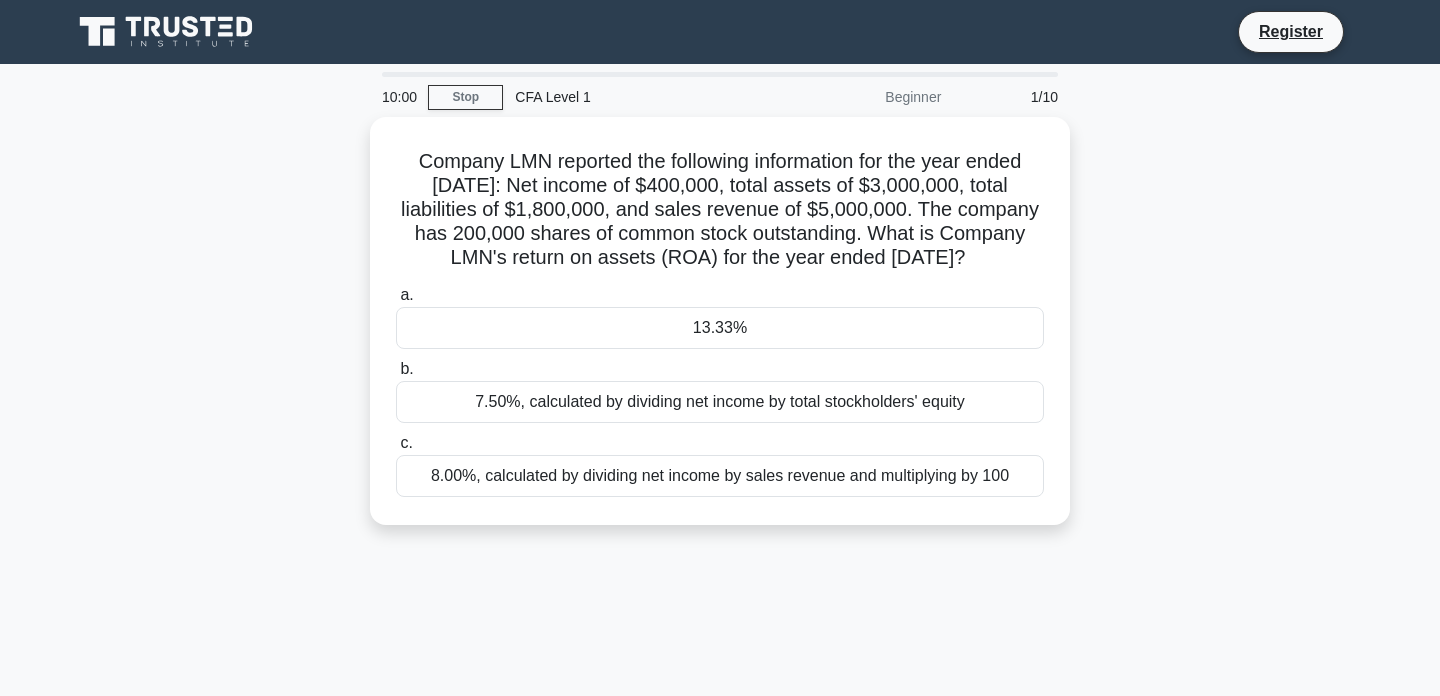 scroll, scrollTop: 0, scrollLeft: 0, axis: both 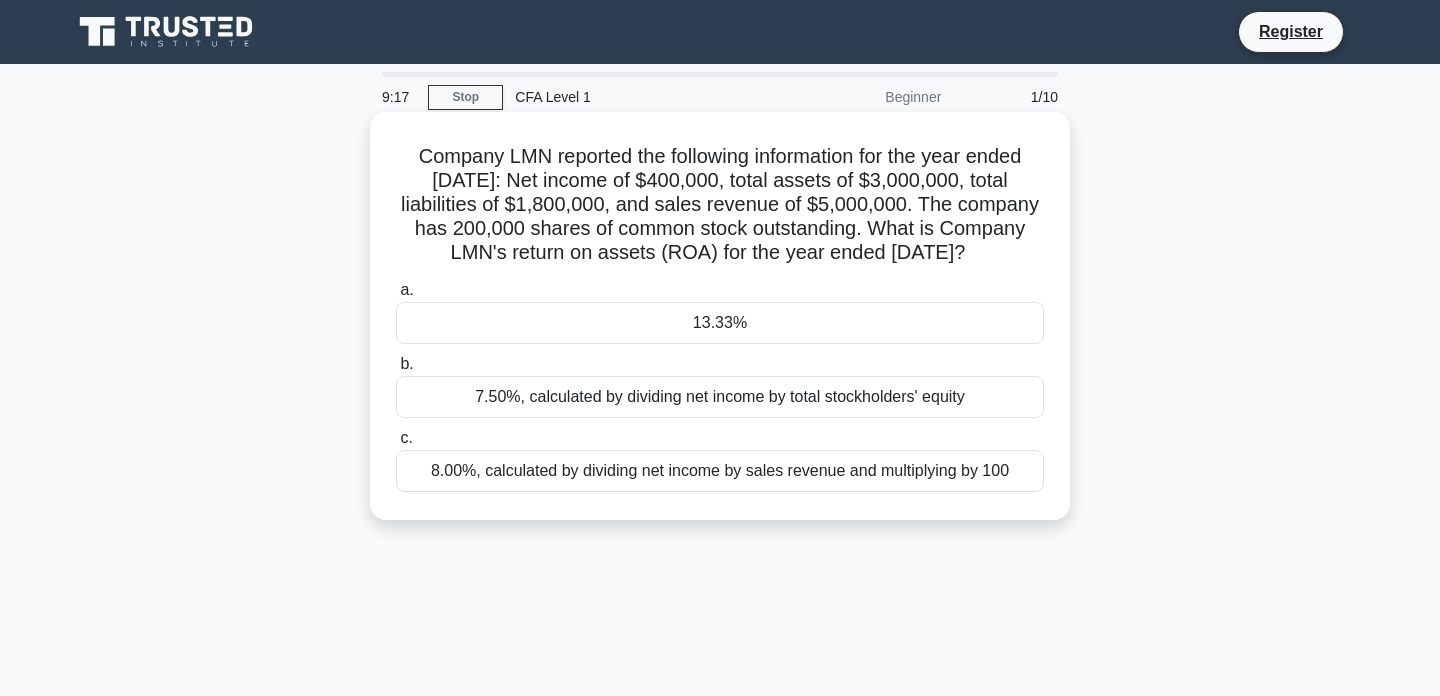 click on "13.33%" at bounding box center (720, 323) 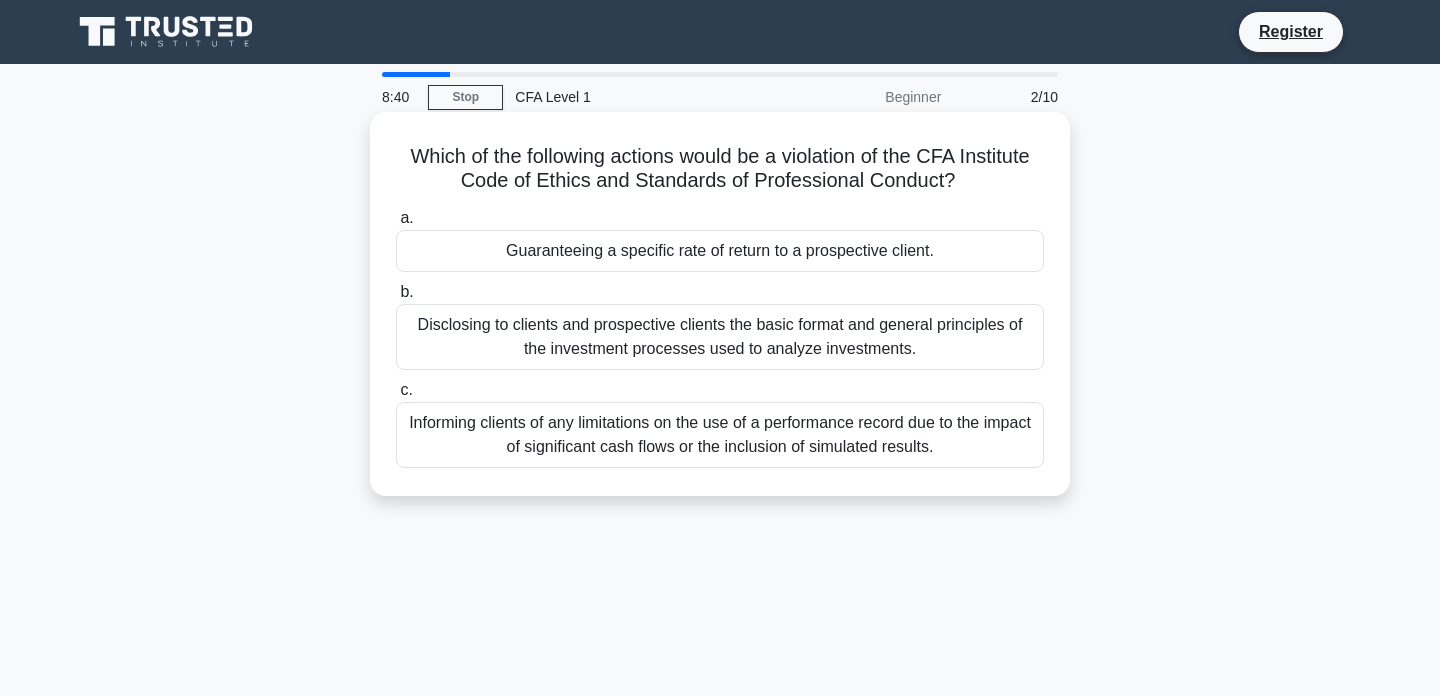 click on "Guaranteeing a specific rate of return to a prospective client." at bounding box center [720, 251] 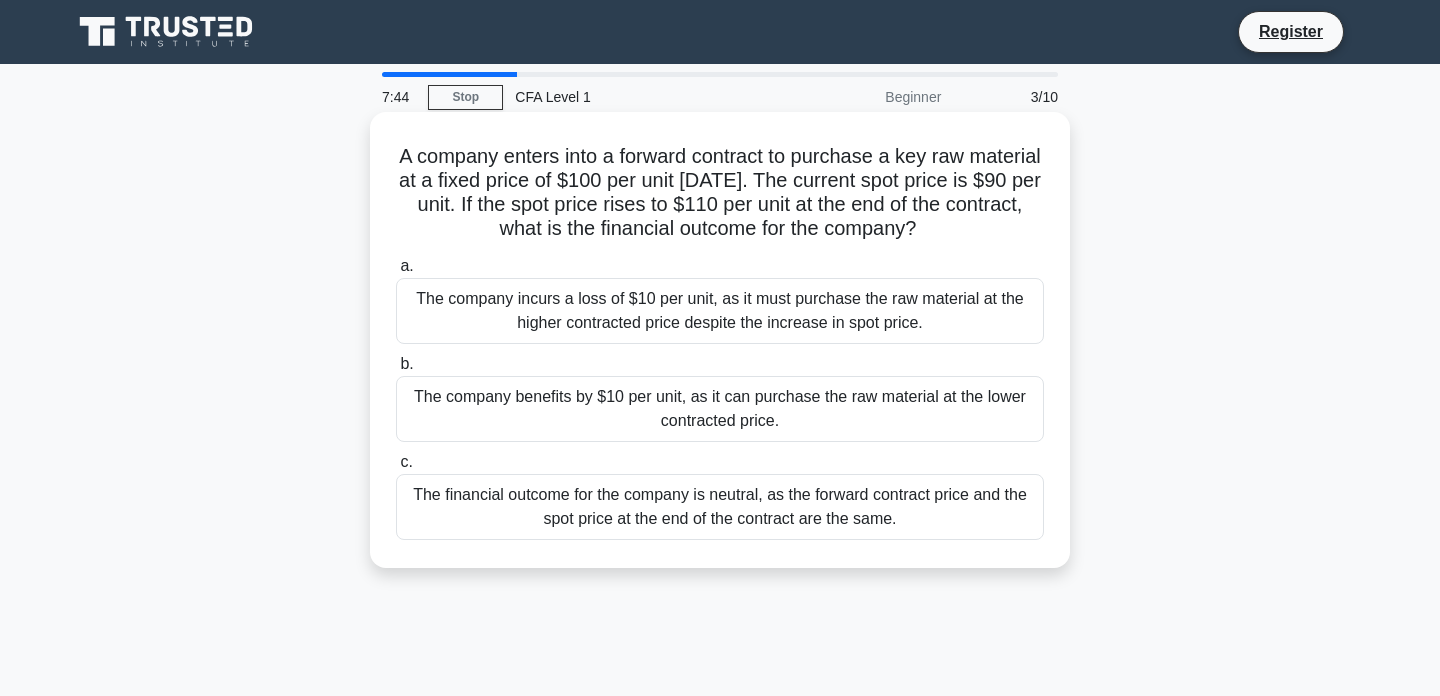 click on "The financial outcome for the company is neutral, as the forward contract price and the spot price at the end of the contract are the same." at bounding box center [720, 507] 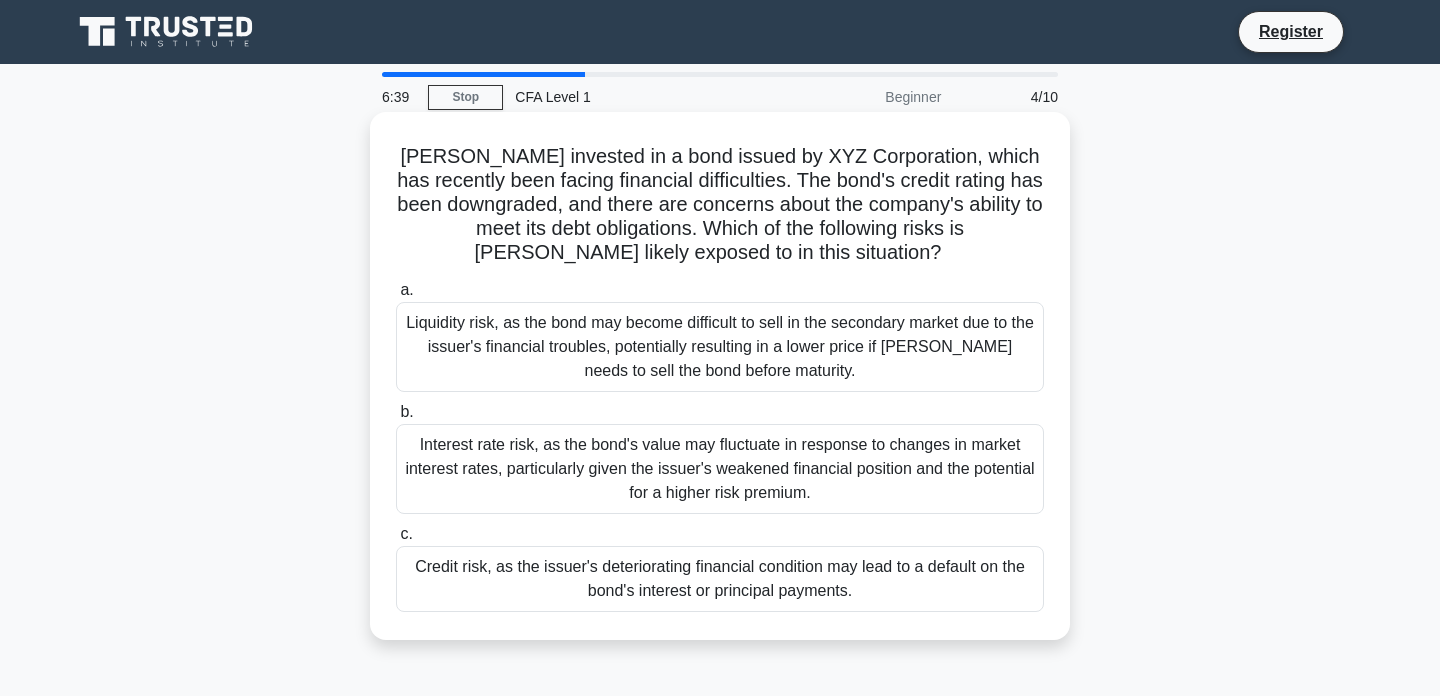 click on "Liquidity risk, as the bond may become difficult to sell in the secondary market due to the issuer's financial troubles, potentially resulting in a lower price if John needs to sell the bond before maturity." at bounding box center (720, 347) 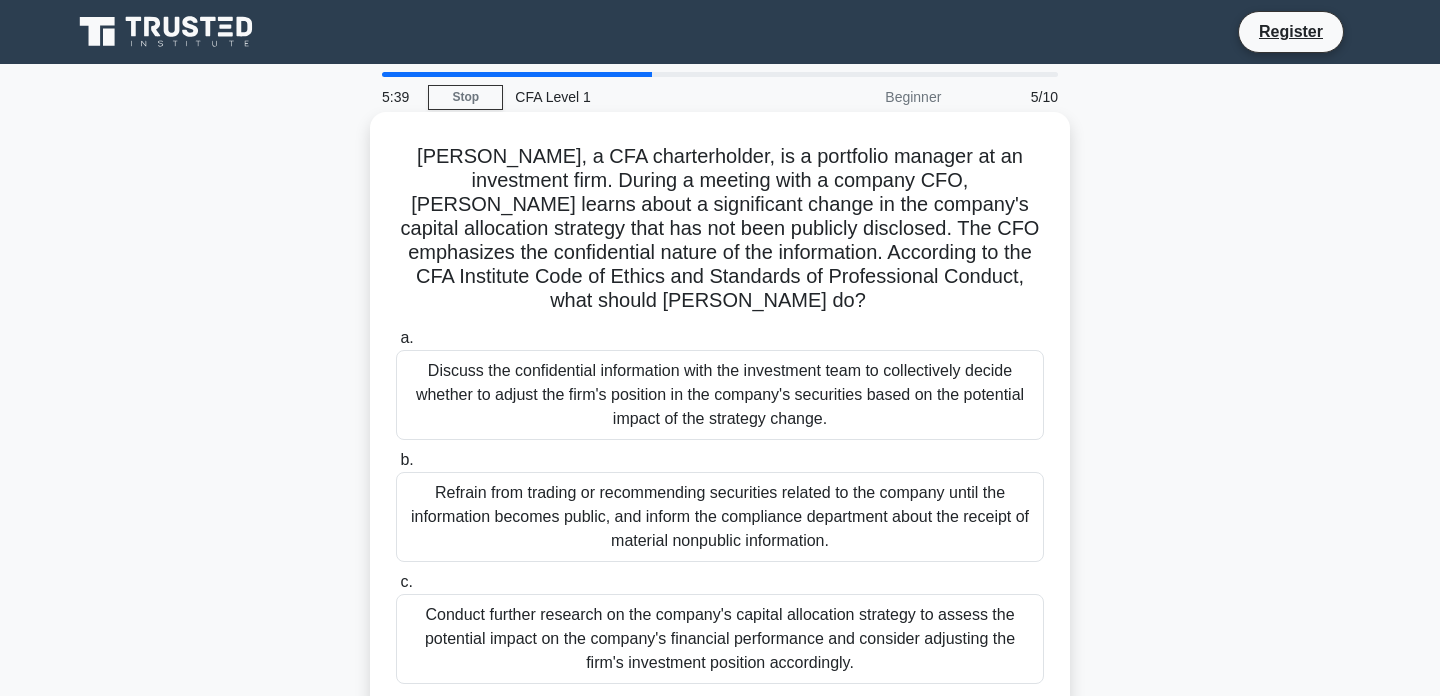 click on "Refrain from trading or recommending securities related to the company until the information becomes public, and inform the compliance department about the receipt of material nonpublic information." at bounding box center [720, 517] 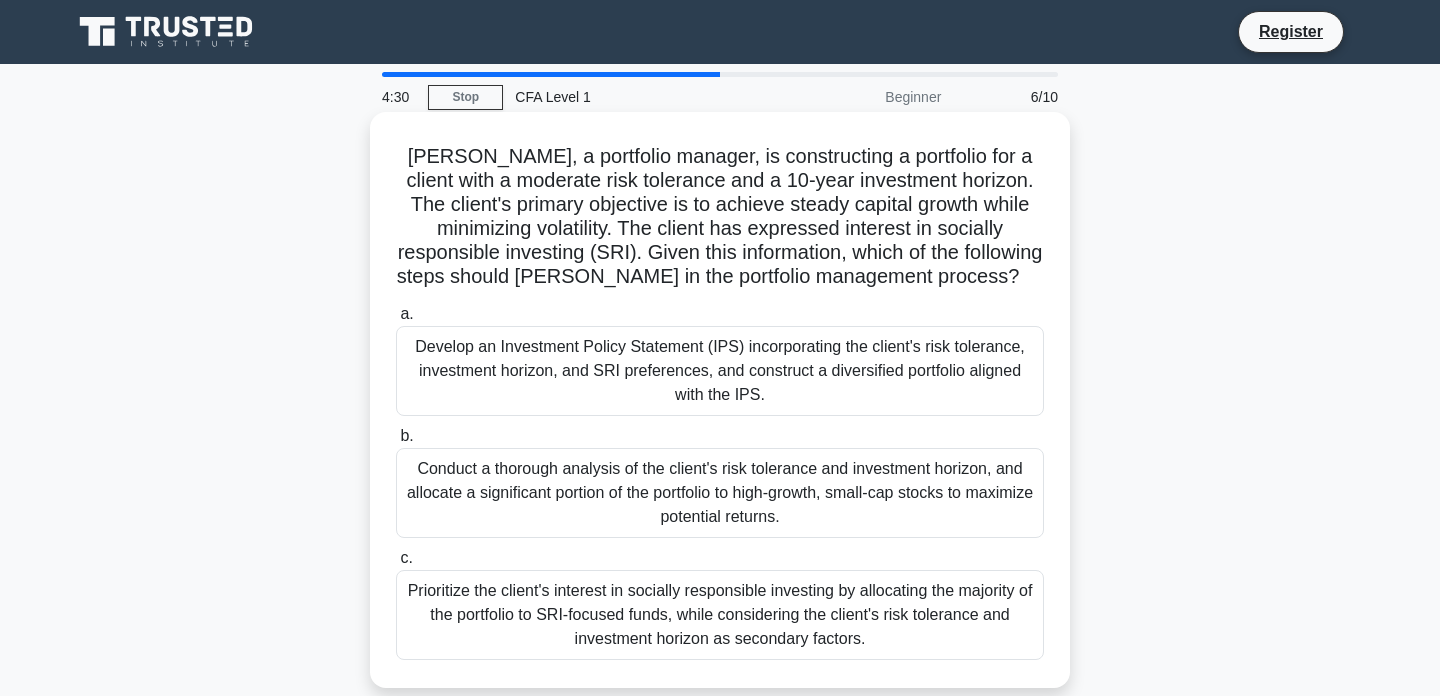 click on "Develop an Investment Policy Statement (IPS) incorporating the client's risk tolerance, investment horizon, and SRI preferences, and construct a diversified portfolio aligned with the IPS." at bounding box center [720, 371] 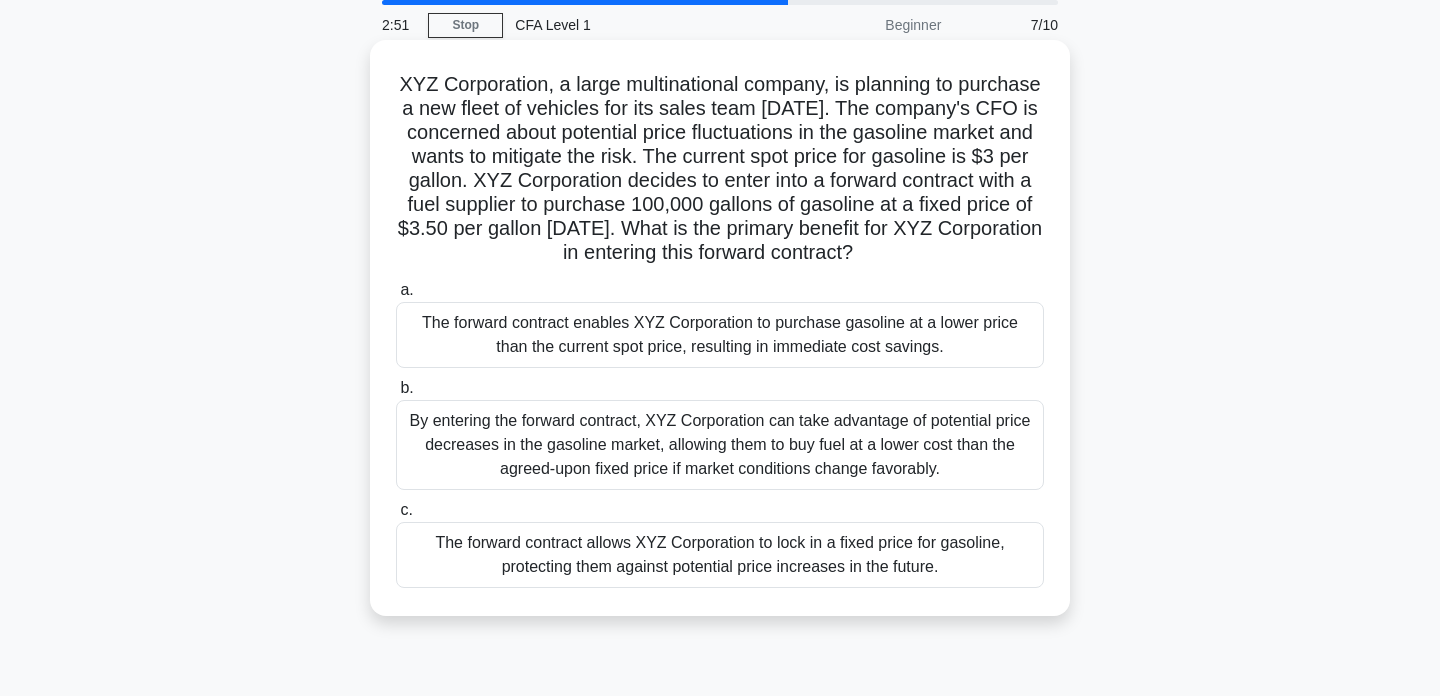 scroll, scrollTop: 75, scrollLeft: 0, axis: vertical 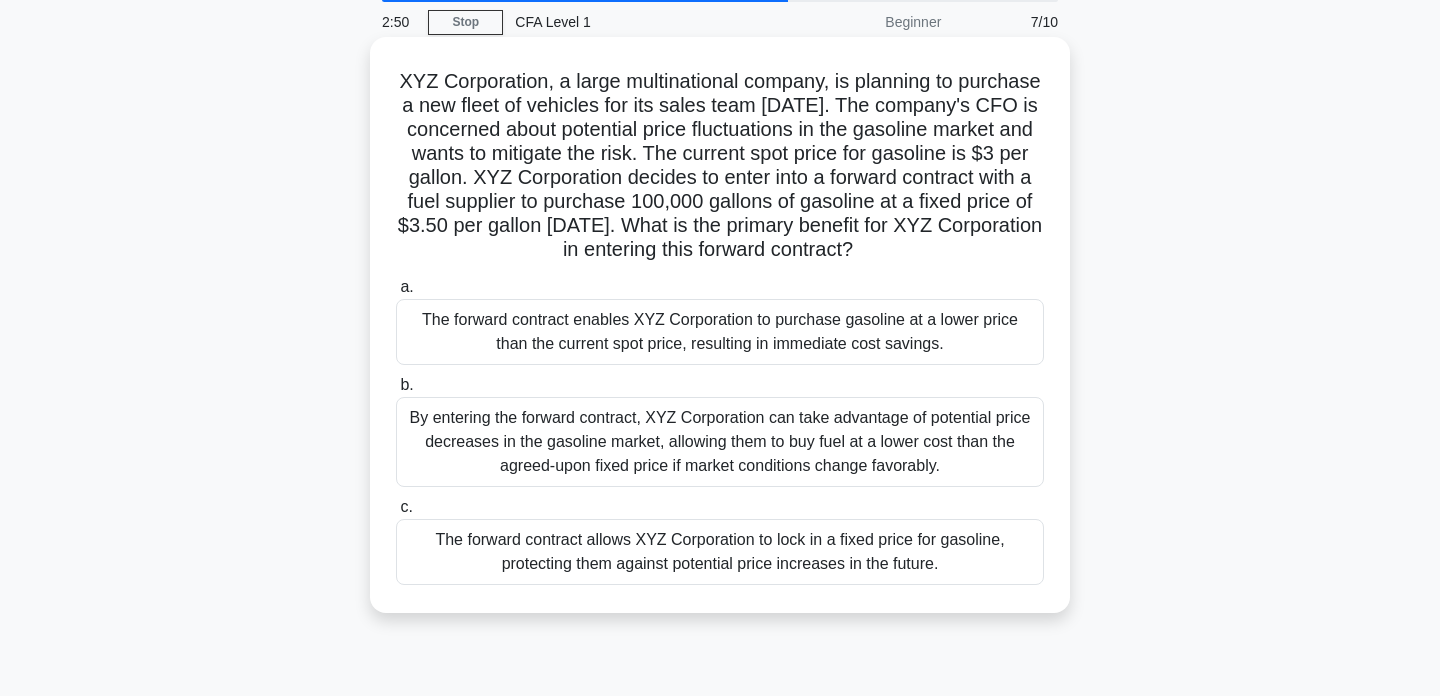 click on "The forward contract allows XYZ Corporation to lock in a fixed price for gasoline, protecting them against potential price increases in the future." at bounding box center [720, 552] 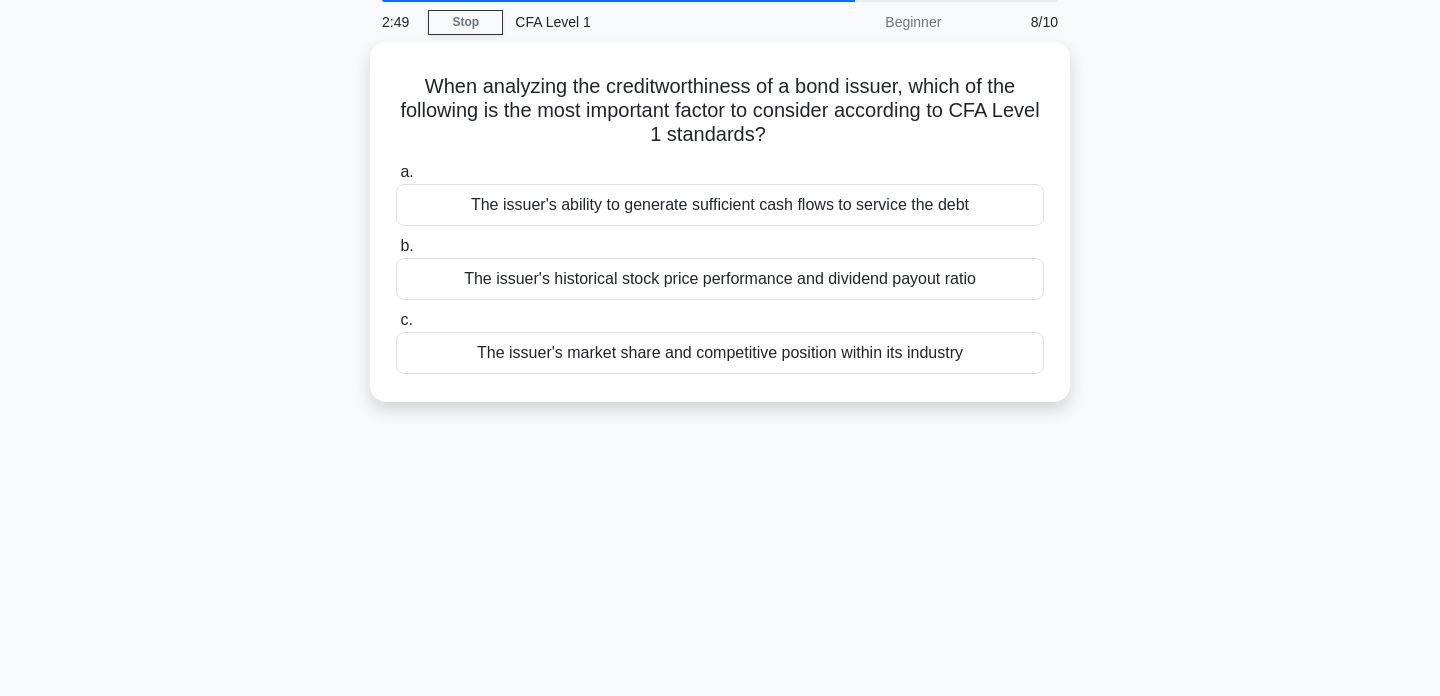 scroll, scrollTop: 0, scrollLeft: 0, axis: both 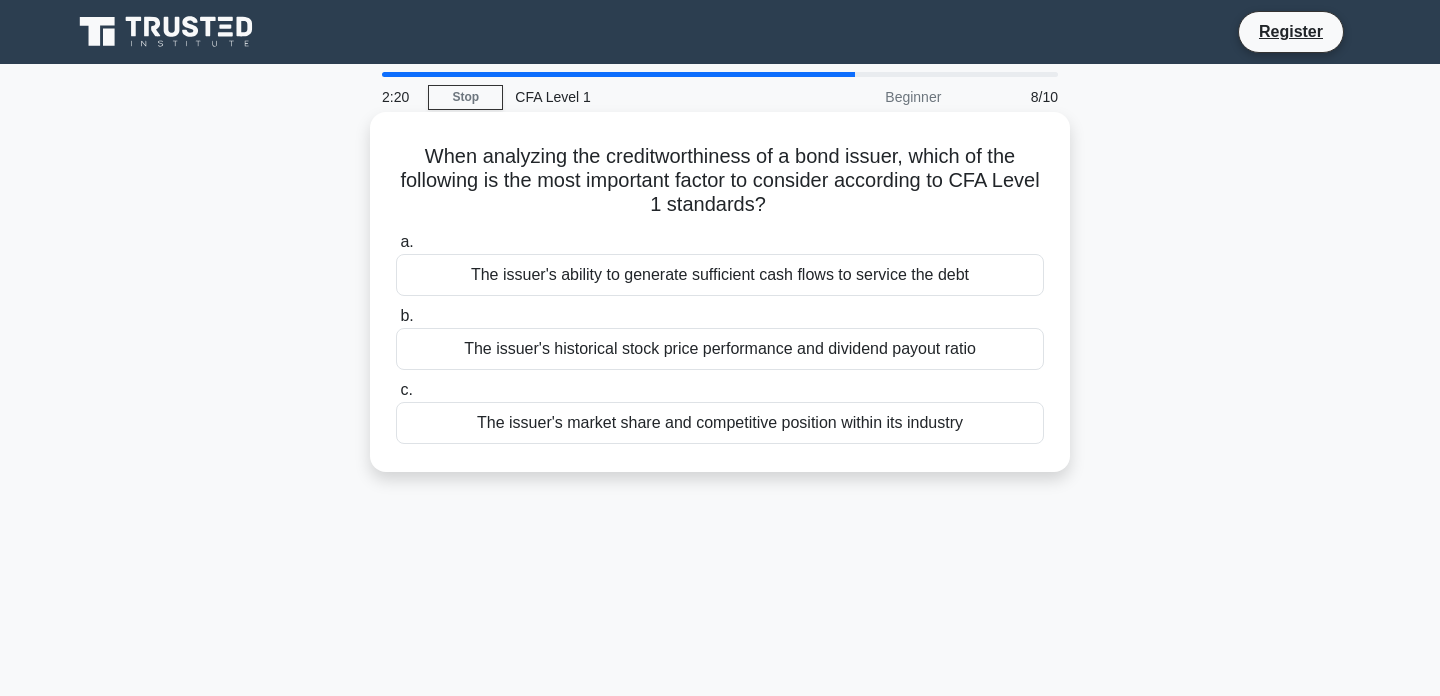 click on "The issuer's ability to generate sufficient cash flows to service the debt" at bounding box center (720, 275) 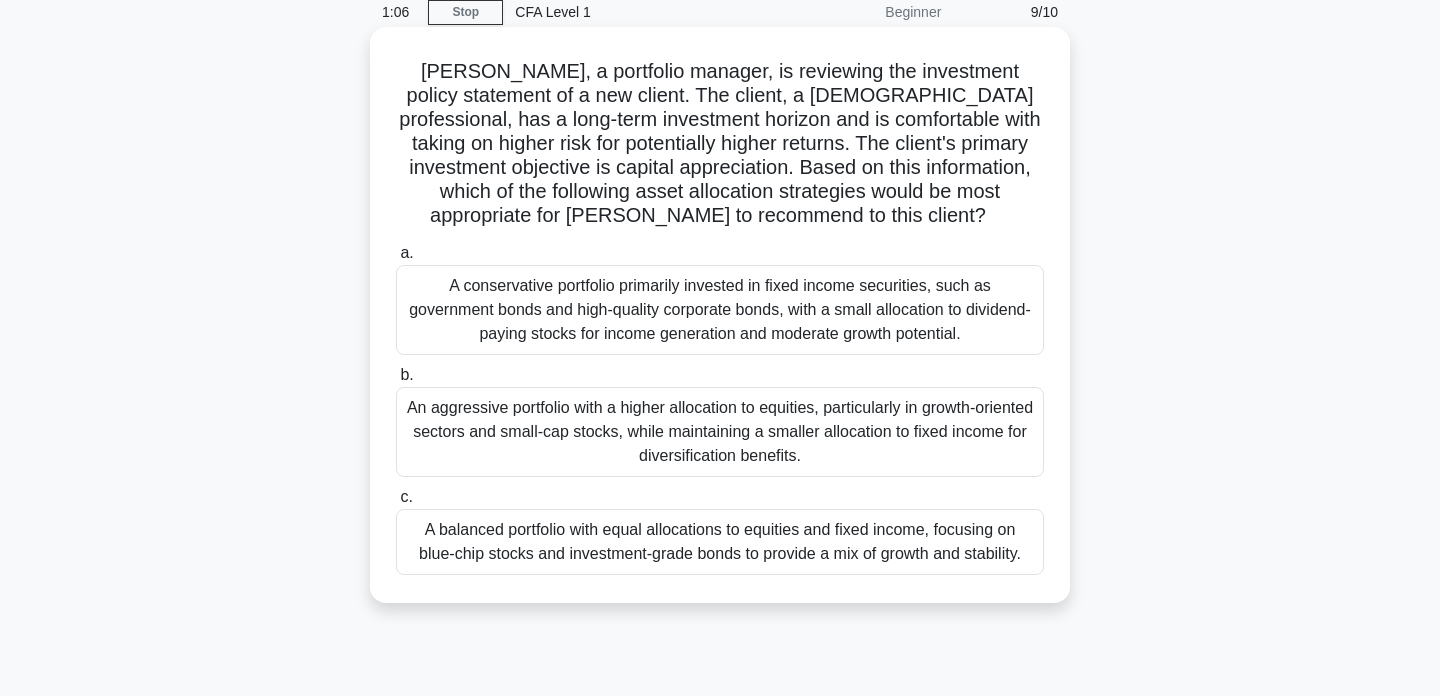 scroll, scrollTop: 104, scrollLeft: 0, axis: vertical 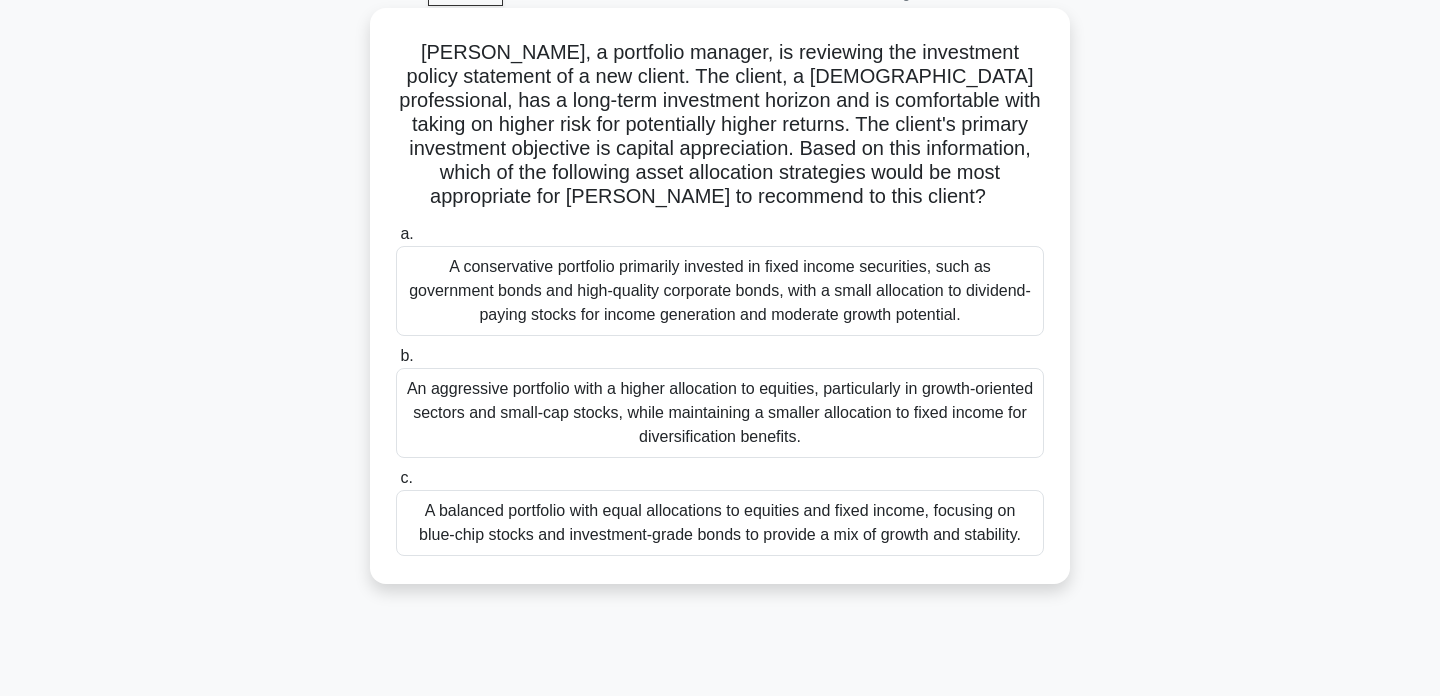 click on "An aggressive portfolio with a higher allocation to equities, particularly in growth-oriented sectors and small-cap stocks, while maintaining a smaller allocation to fixed income for diversification benefits." at bounding box center [720, 413] 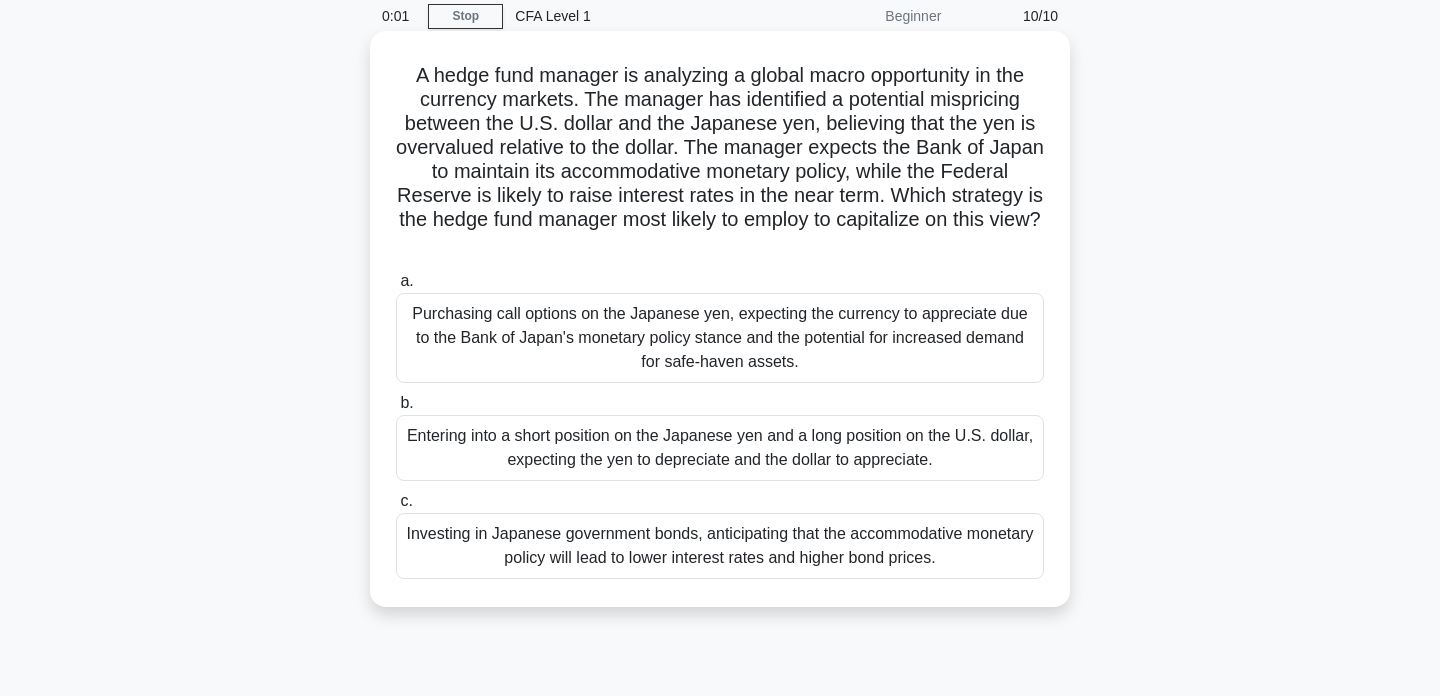scroll, scrollTop: 0, scrollLeft: 0, axis: both 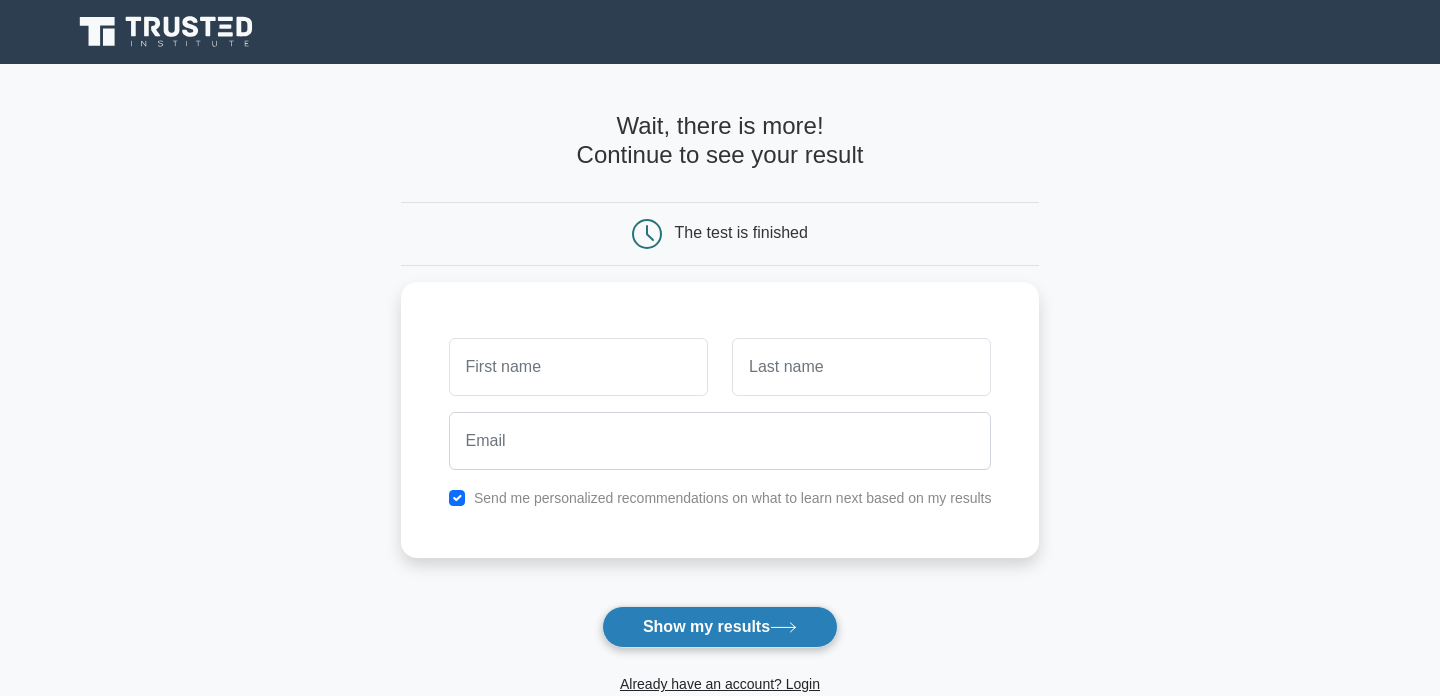 click on "Show my results" at bounding box center (720, 627) 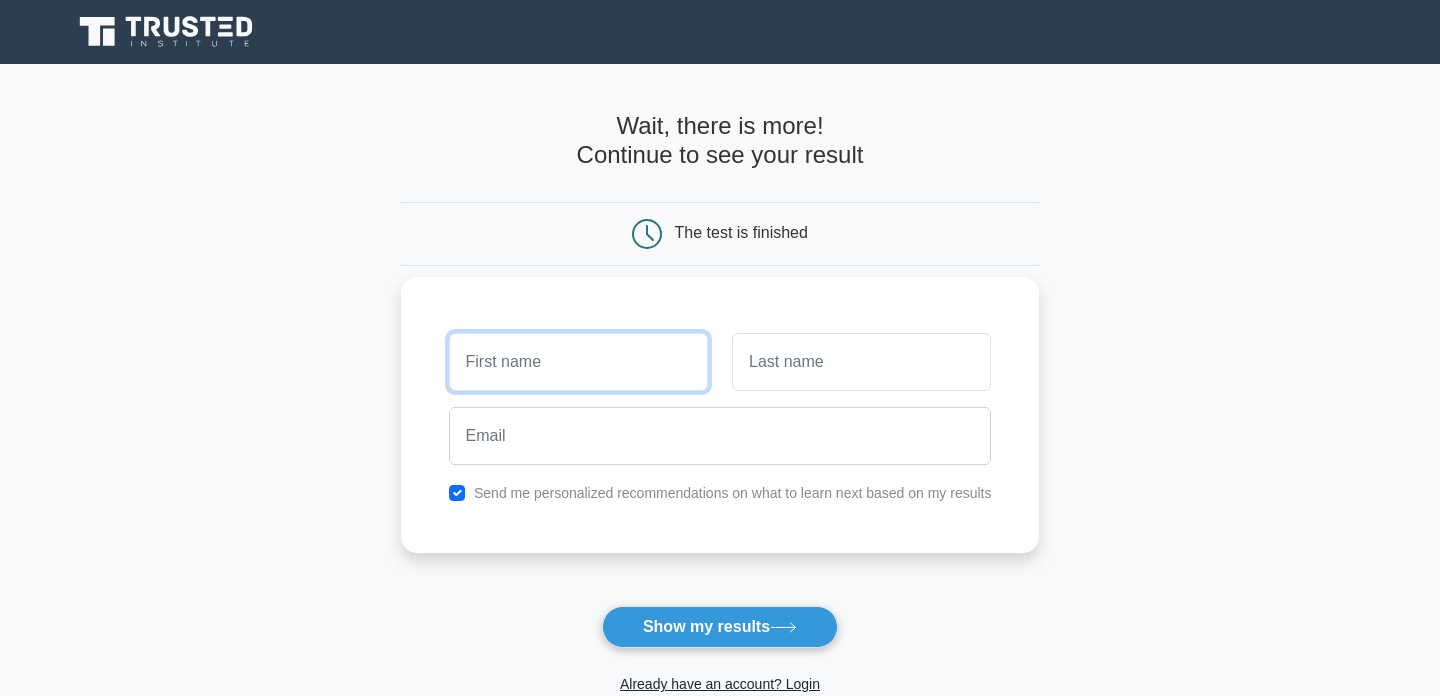 click at bounding box center (578, 362) 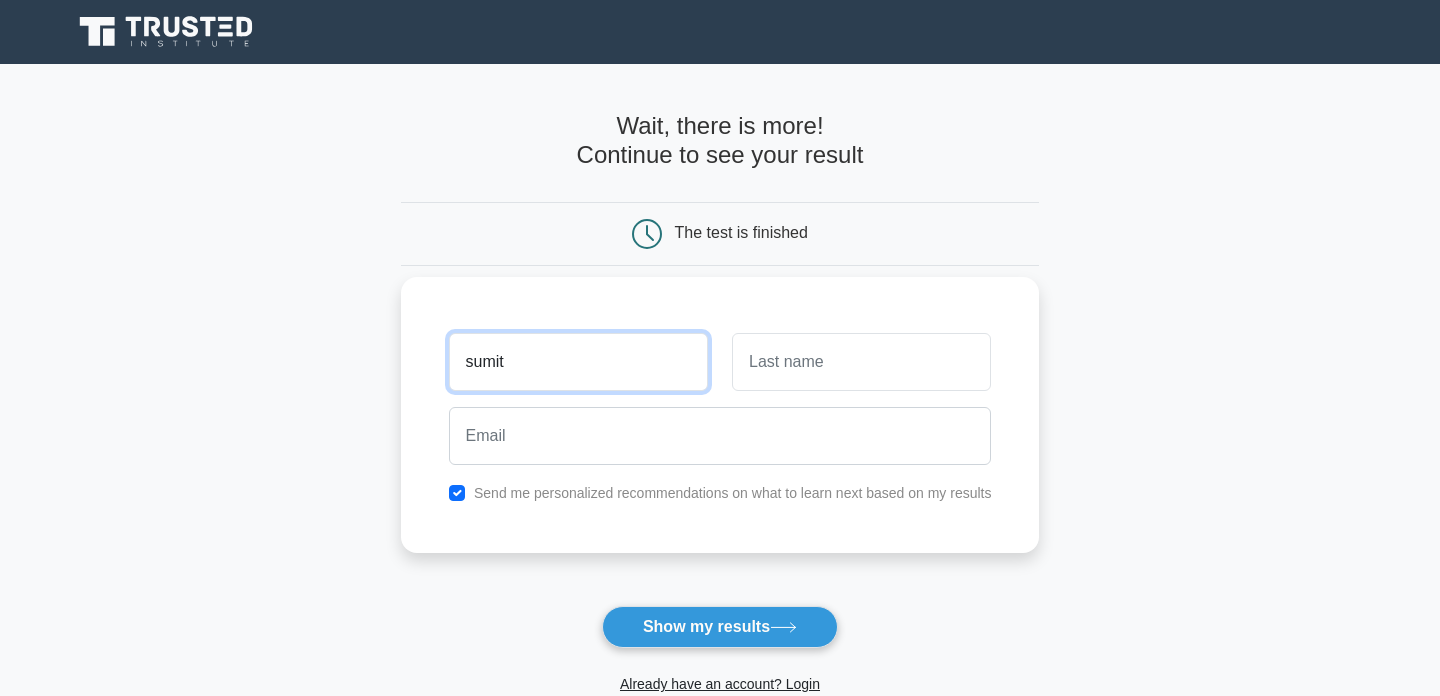 type on "sumit" 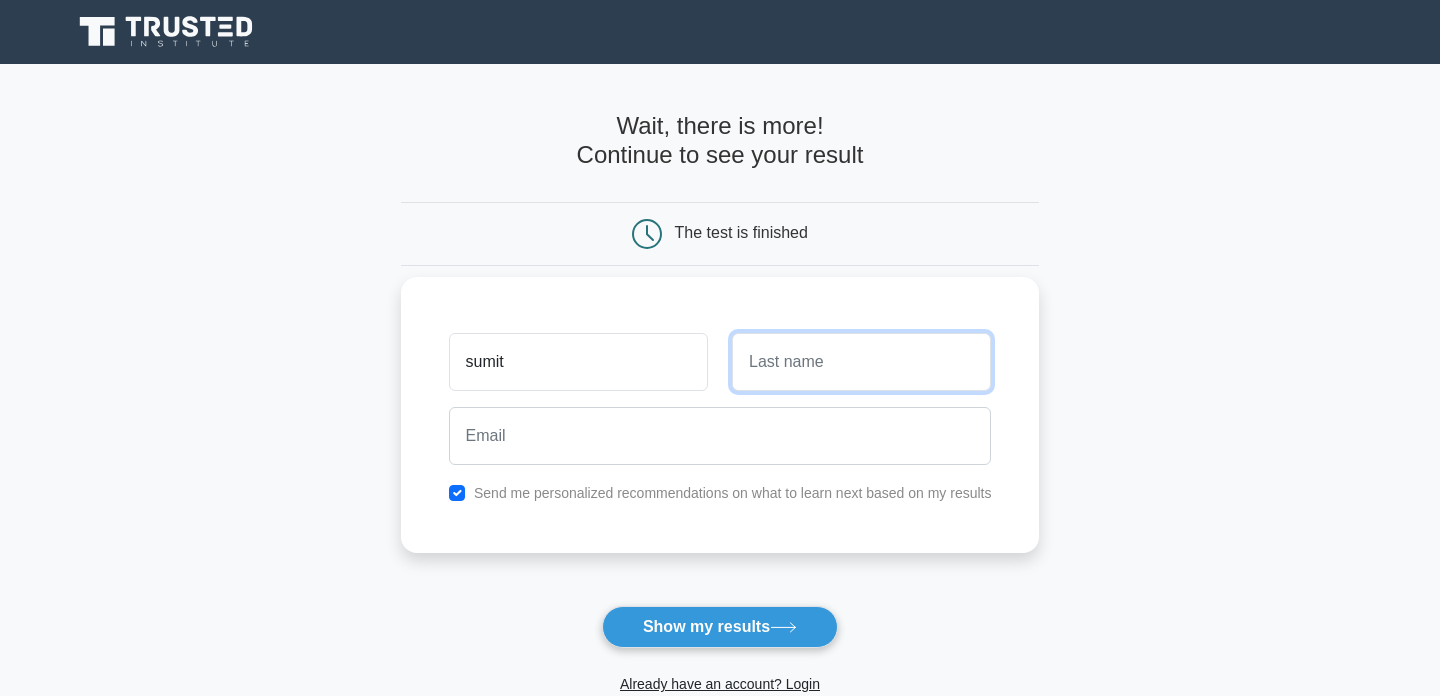 click at bounding box center (861, 362) 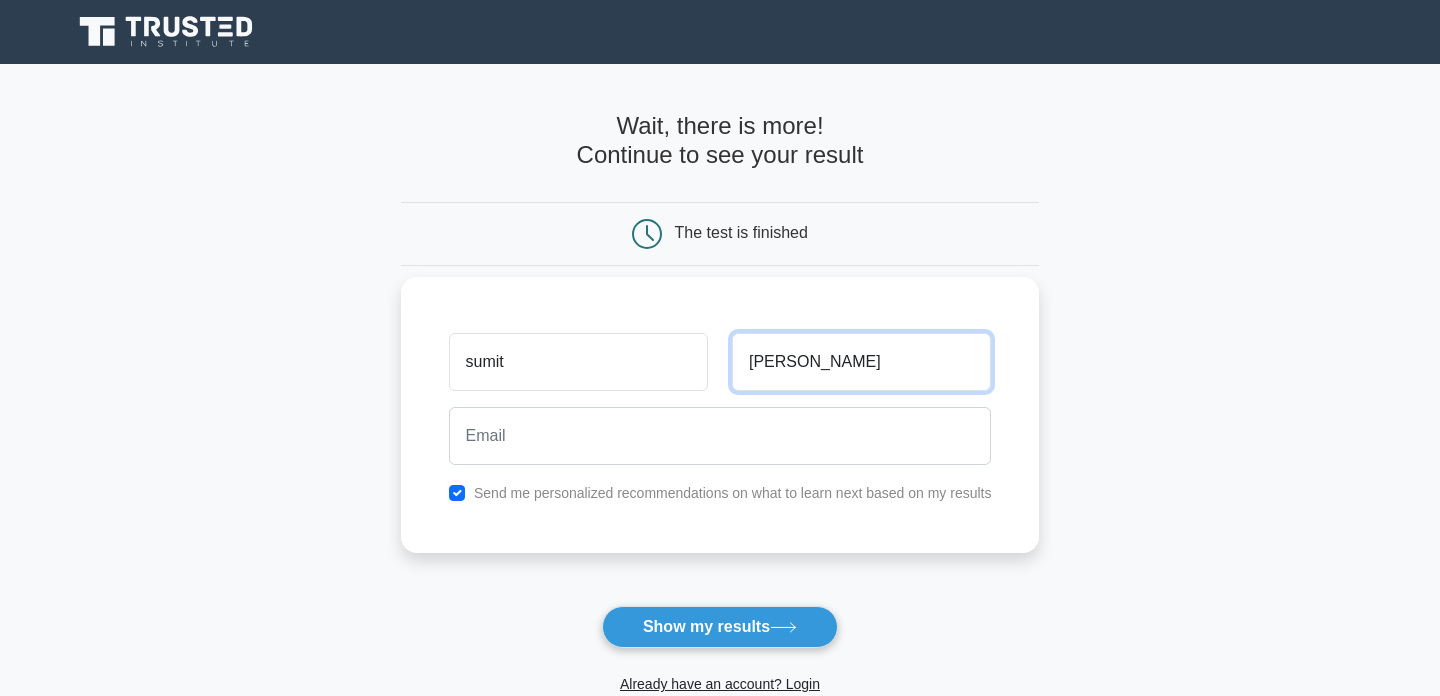 type on "Mourya" 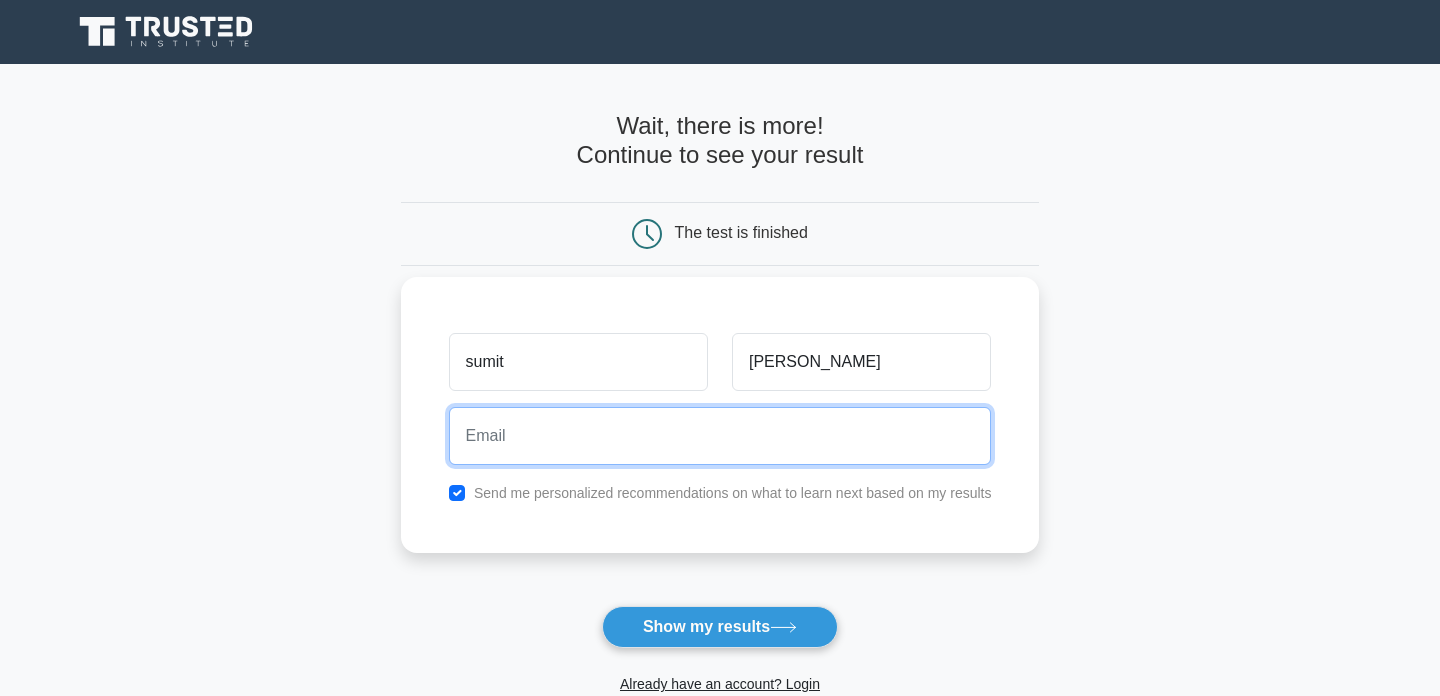 click at bounding box center (720, 436) 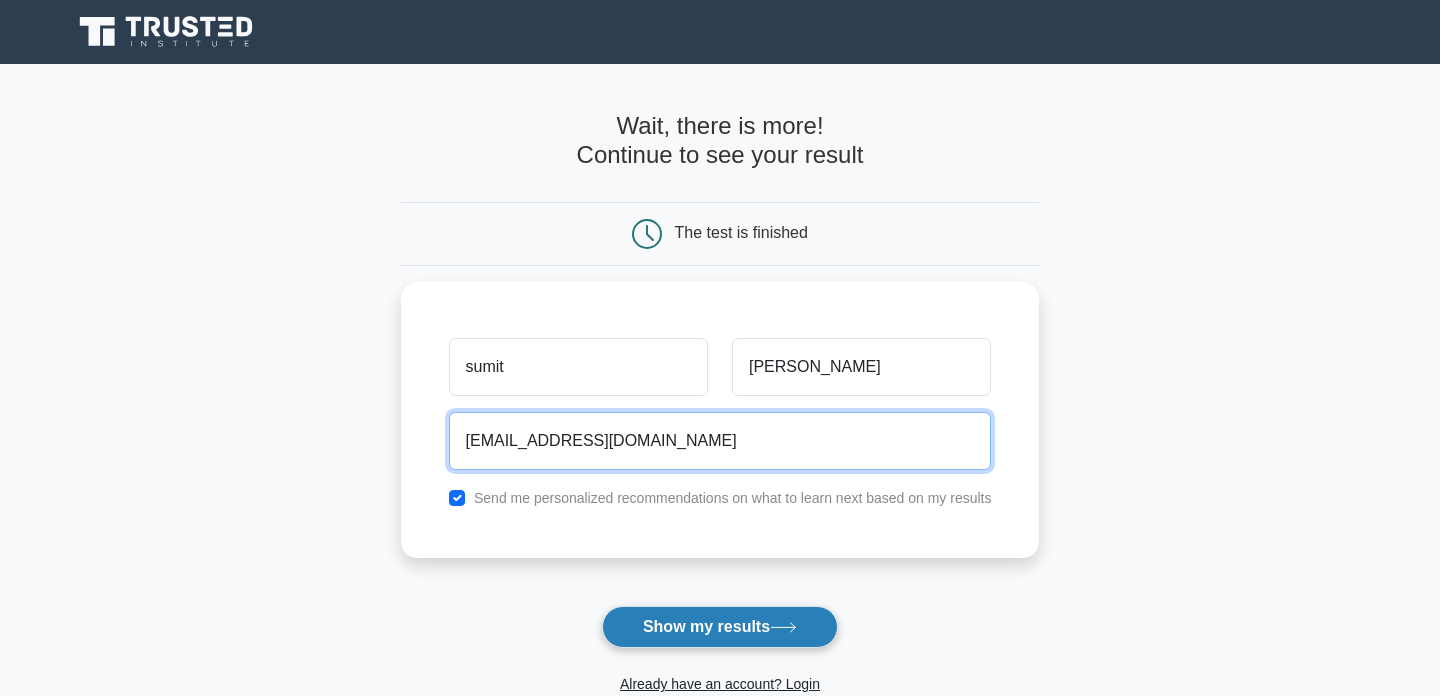 type on "sumitmourya963@gmail.com" 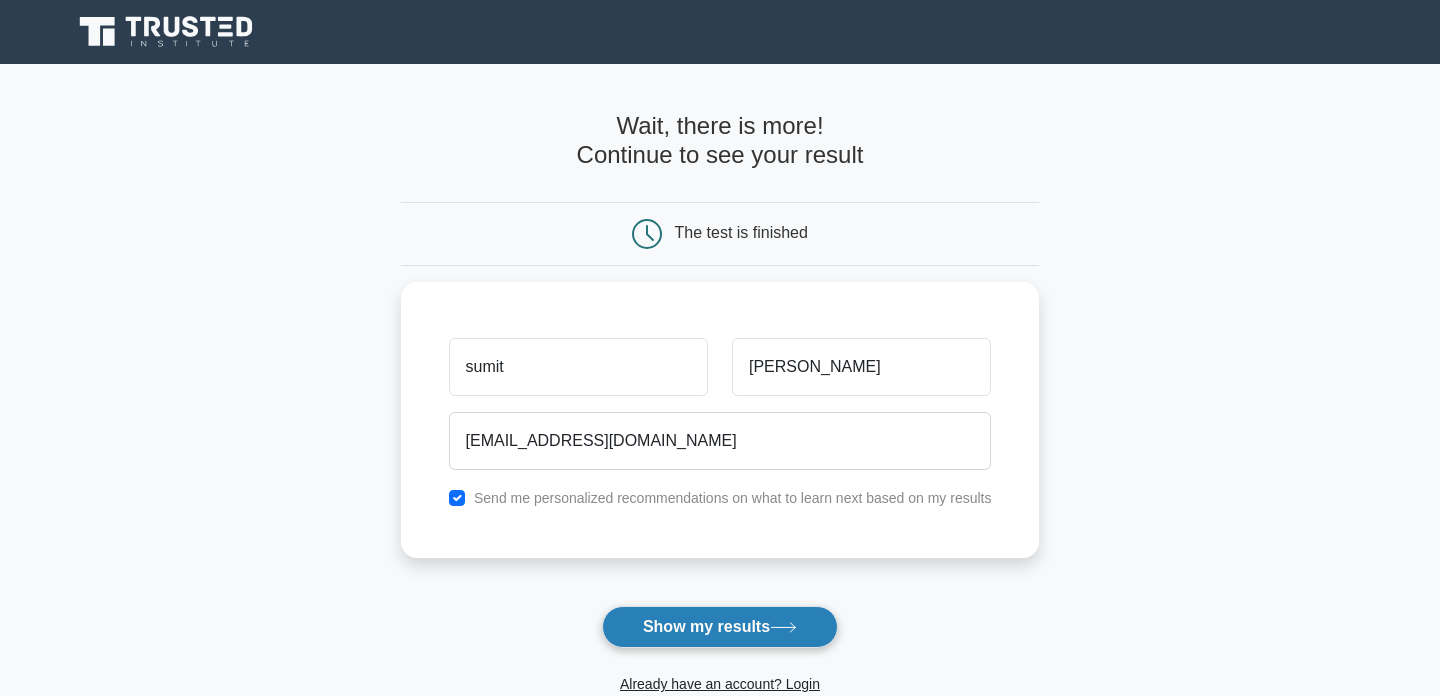 click on "Show my results" at bounding box center [720, 627] 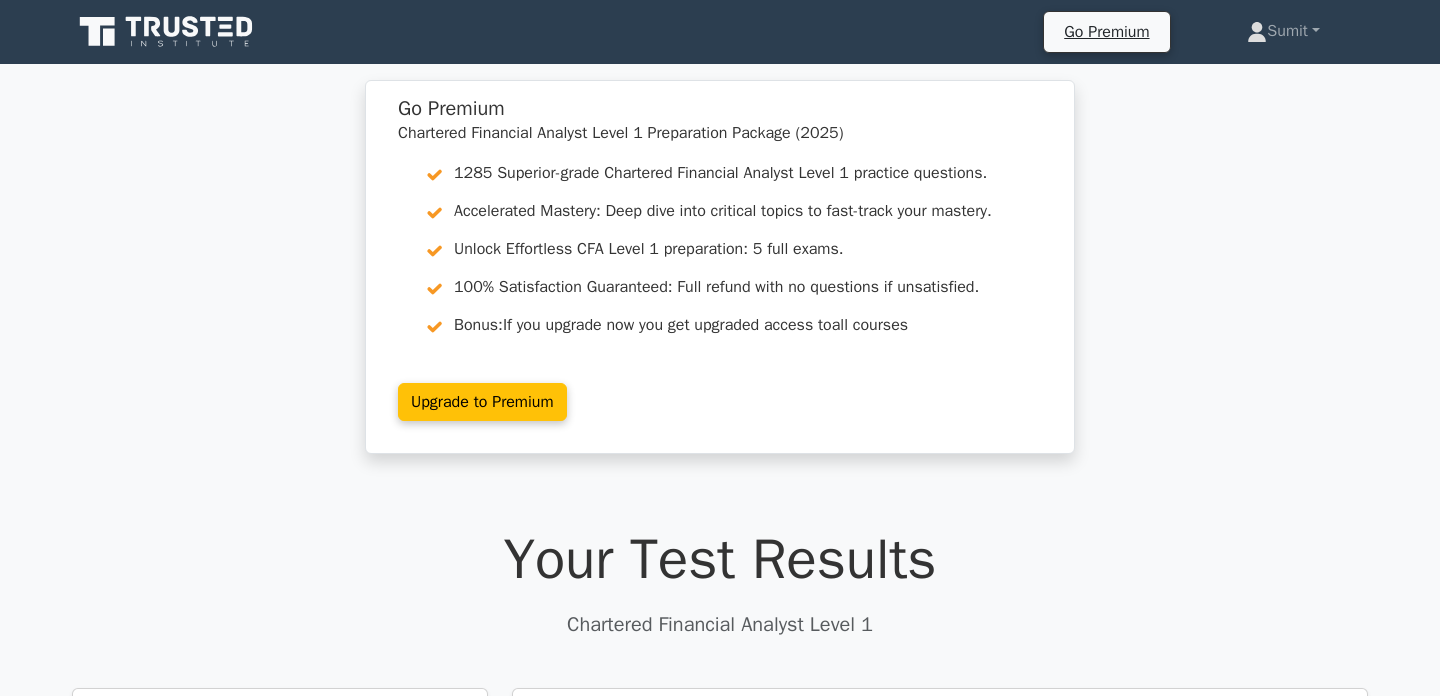 scroll, scrollTop: 0, scrollLeft: 0, axis: both 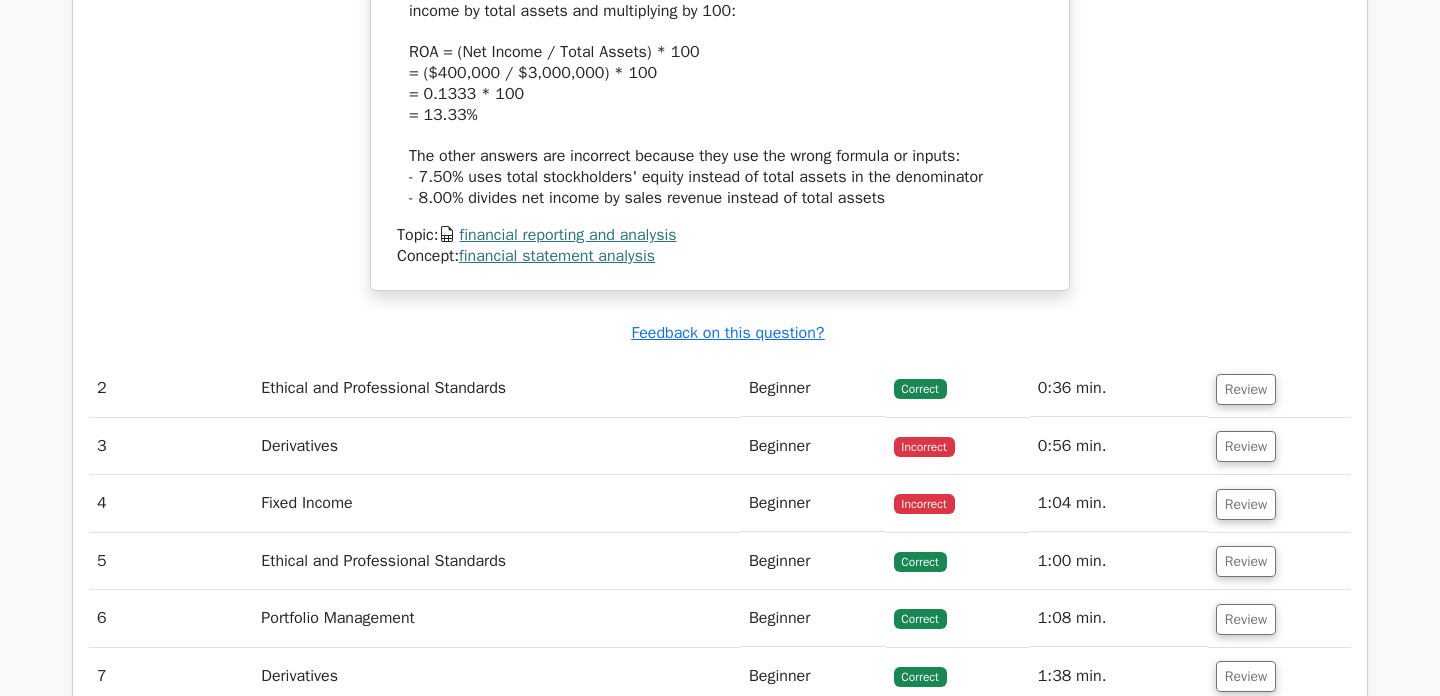 click on "Ethical and Professional Standards" at bounding box center [497, 388] 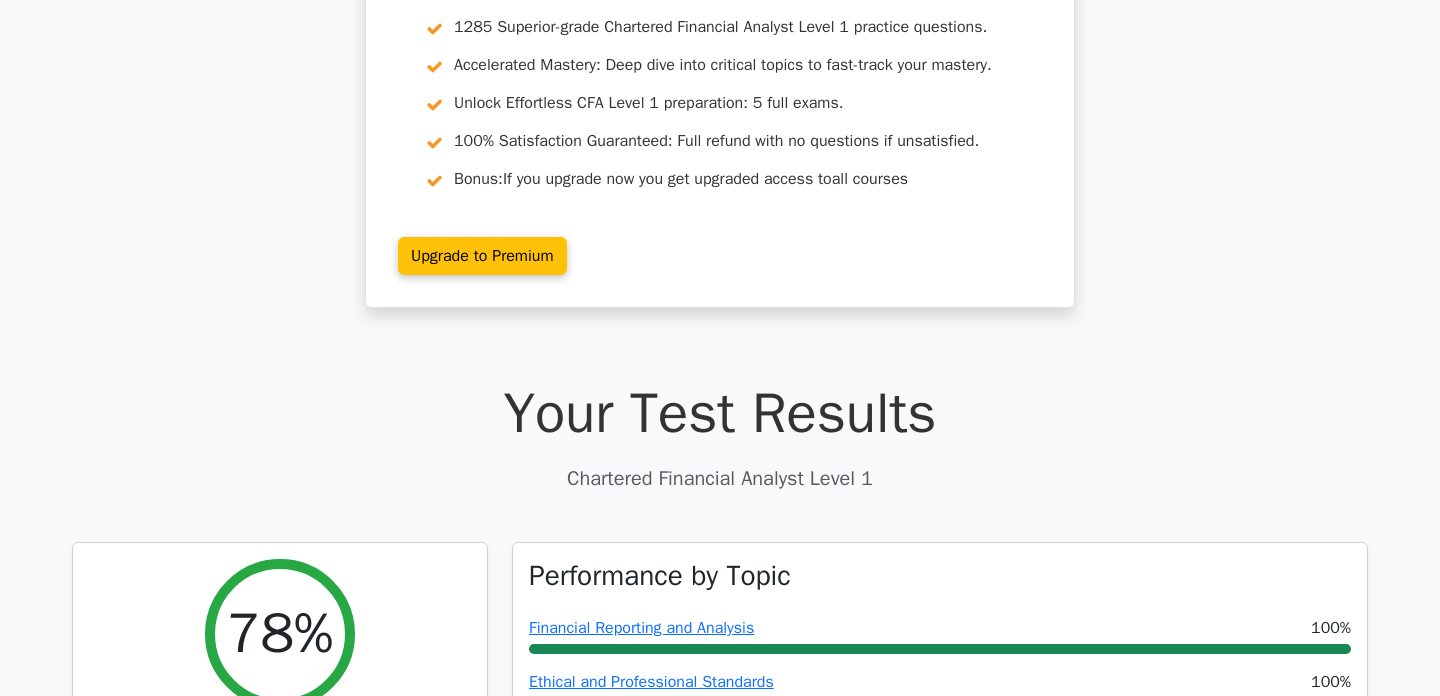scroll, scrollTop: 0, scrollLeft: 0, axis: both 